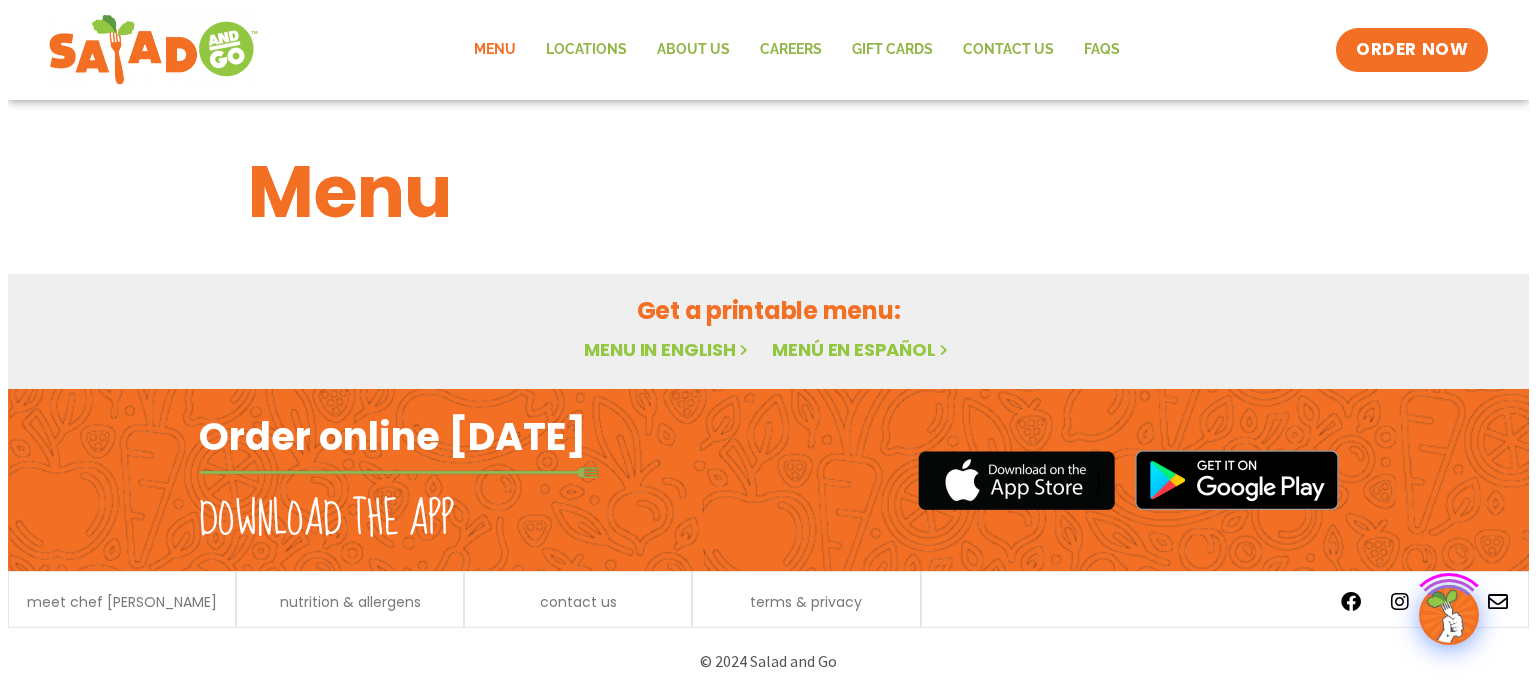 scroll, scrollTop: 0, scrollLeft: 0, axis: both 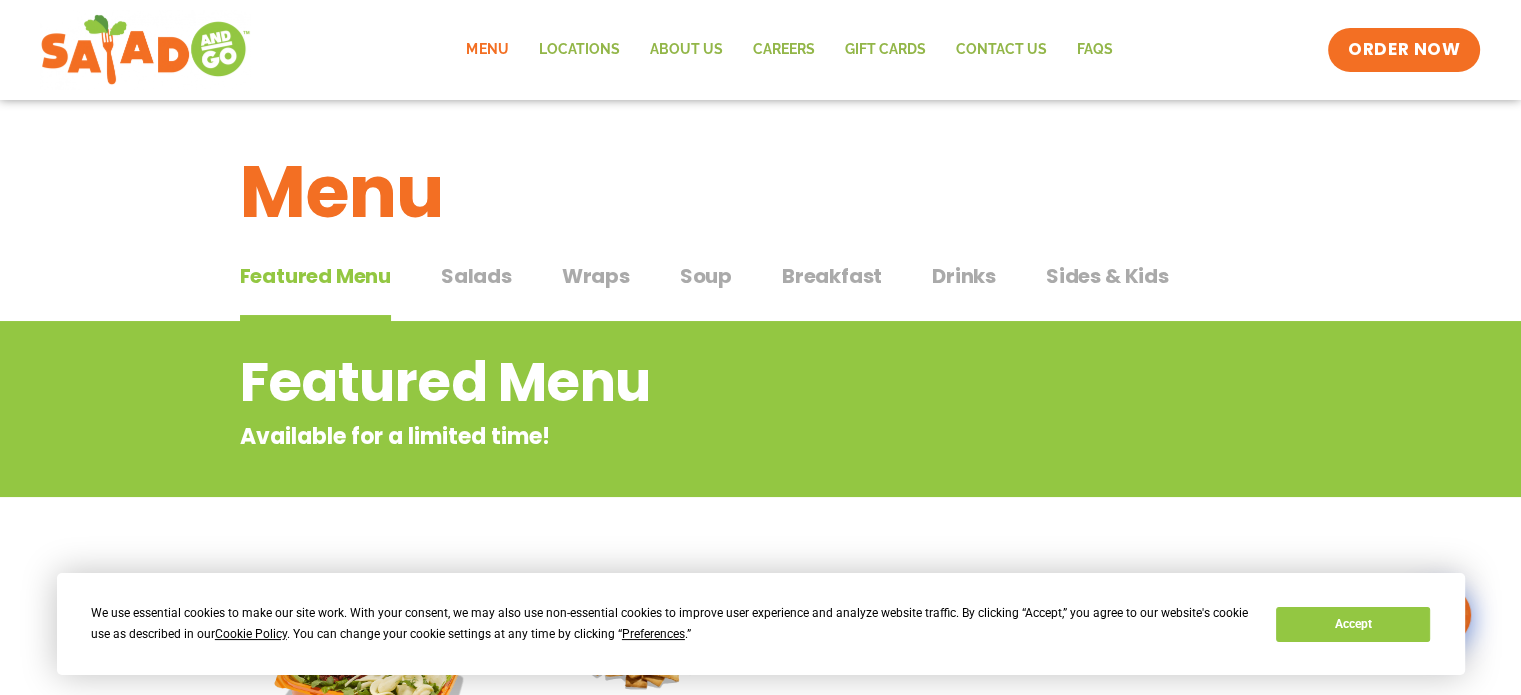 click on "Salads" at bounding box center (476, 276) 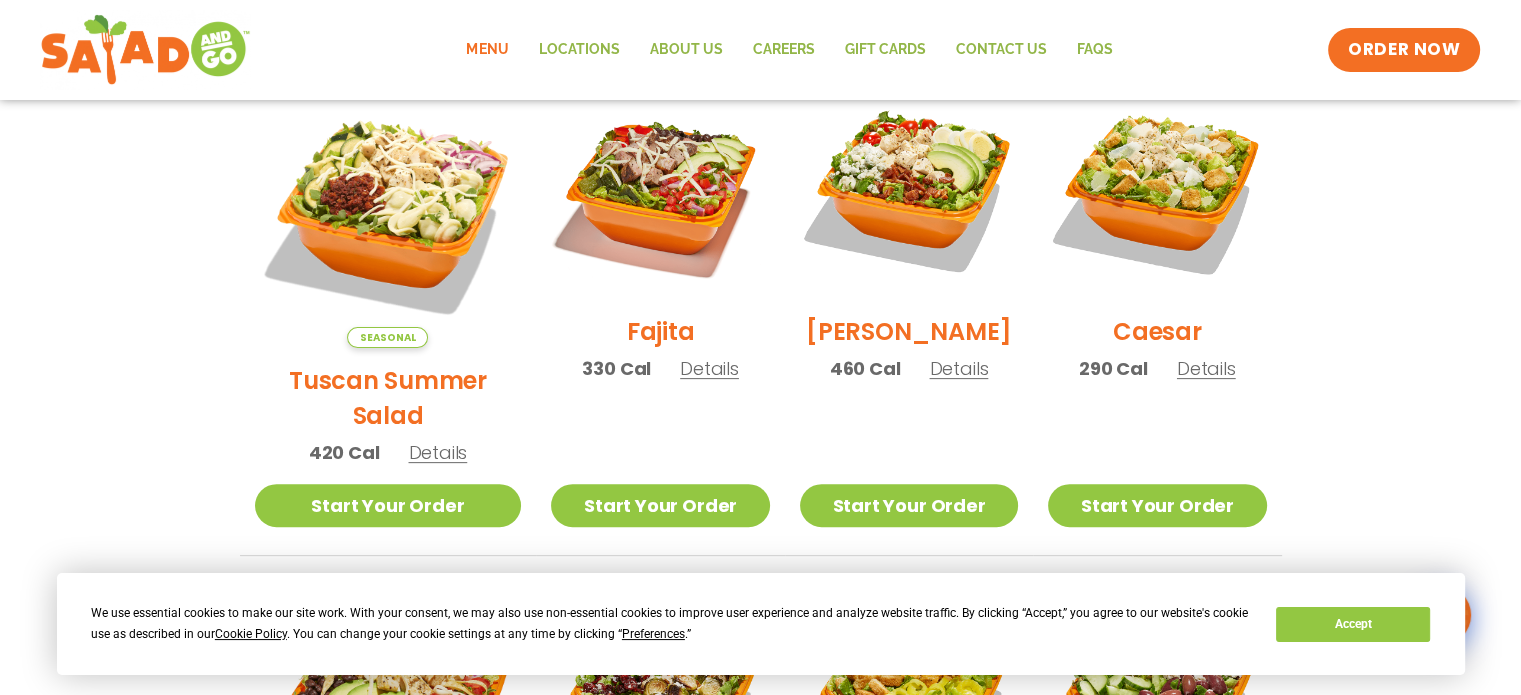 scroll, scrollTop: 0, scrollLeft: 0, axis: both 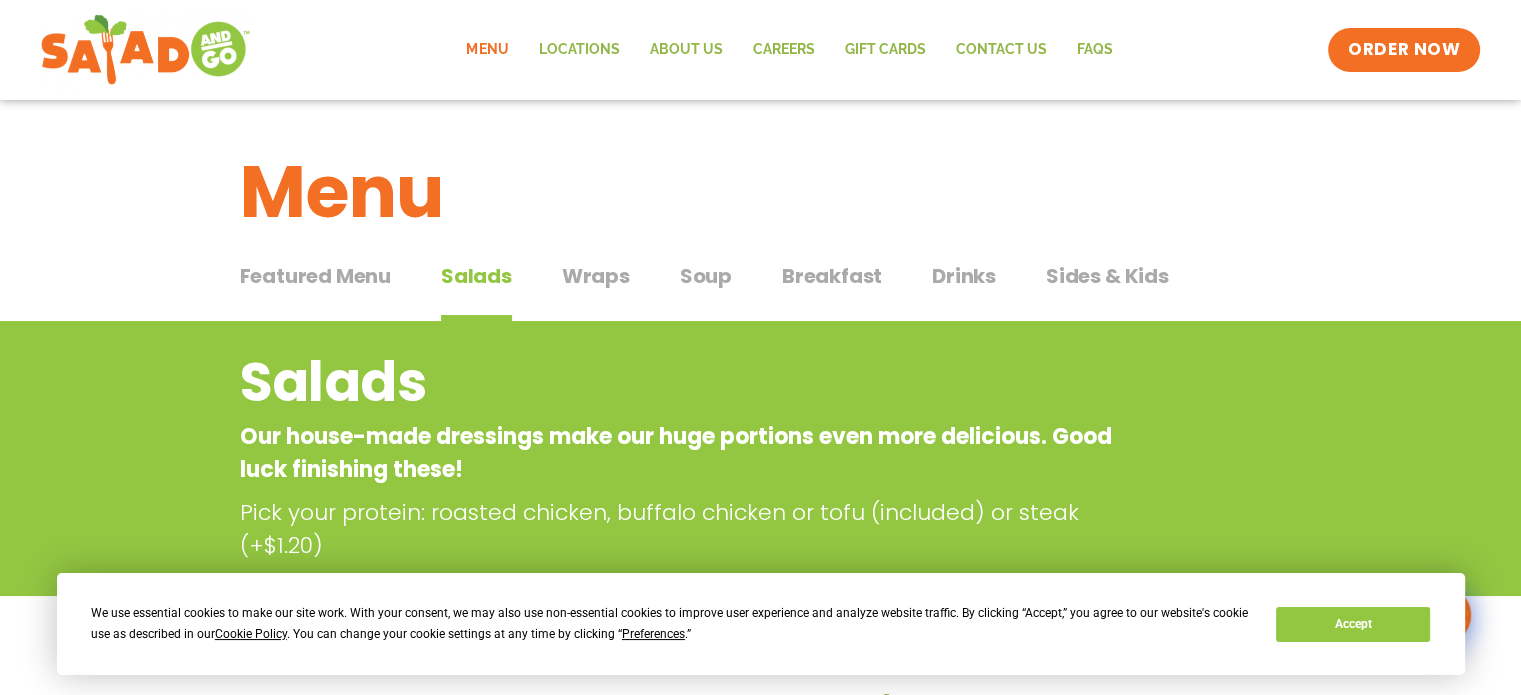 click on "Featured Menu   Featured Menu       Salads   Salads       Wraps   Wraps       Soup   Soup       Breakfast   Breakfast       Drinks   Drinks       Sides & Kids   Sides & Kids" at bounding box center (761, 288) 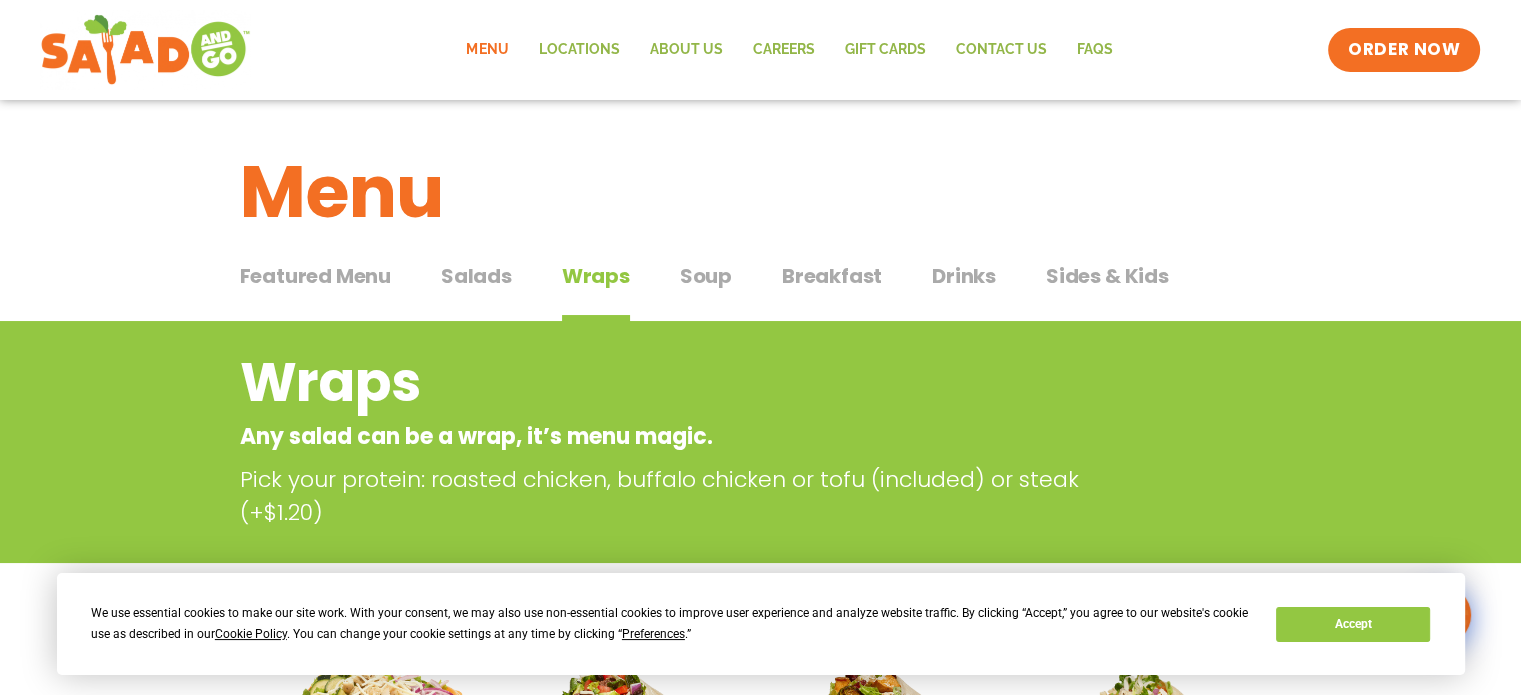 scroll, scrollTop: 0, scrollLeft: 0, axis: both 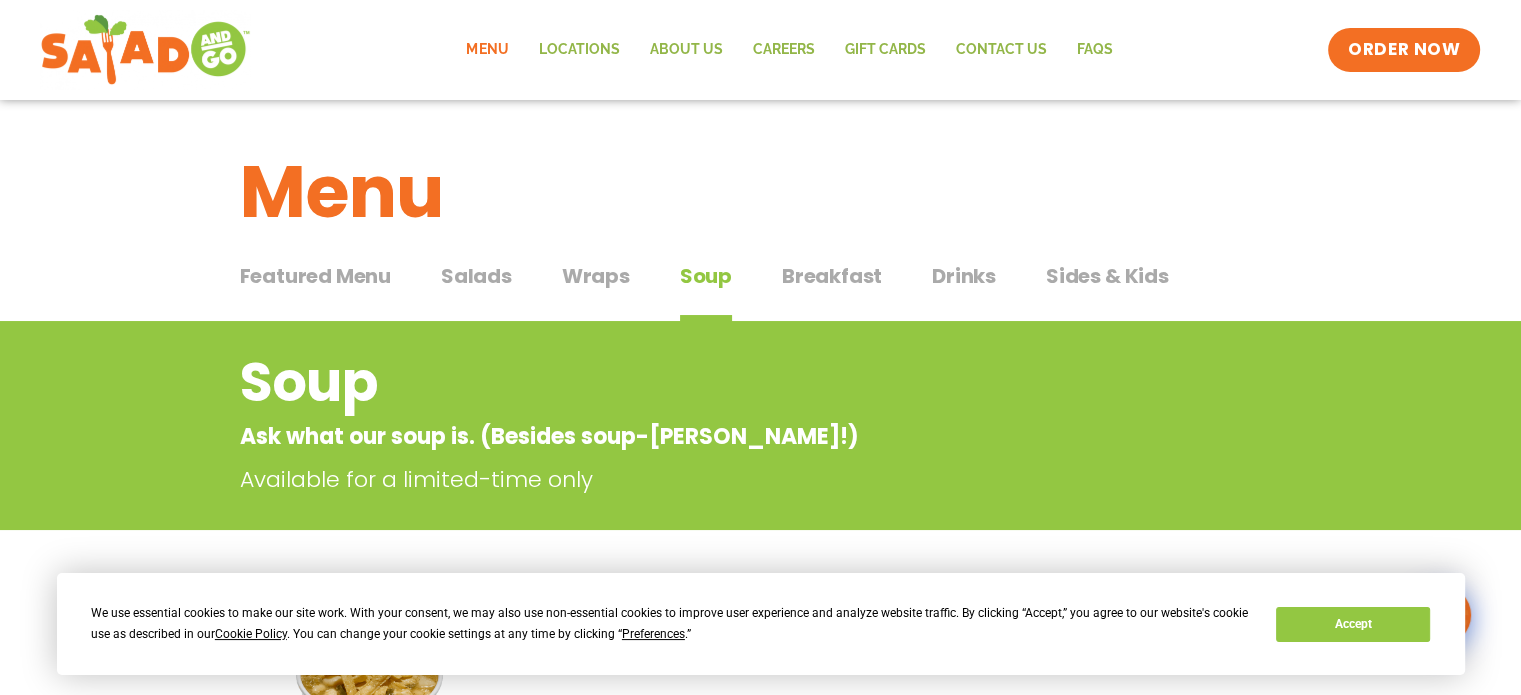 click on "Breakfast" at bounding box center (832, 276) 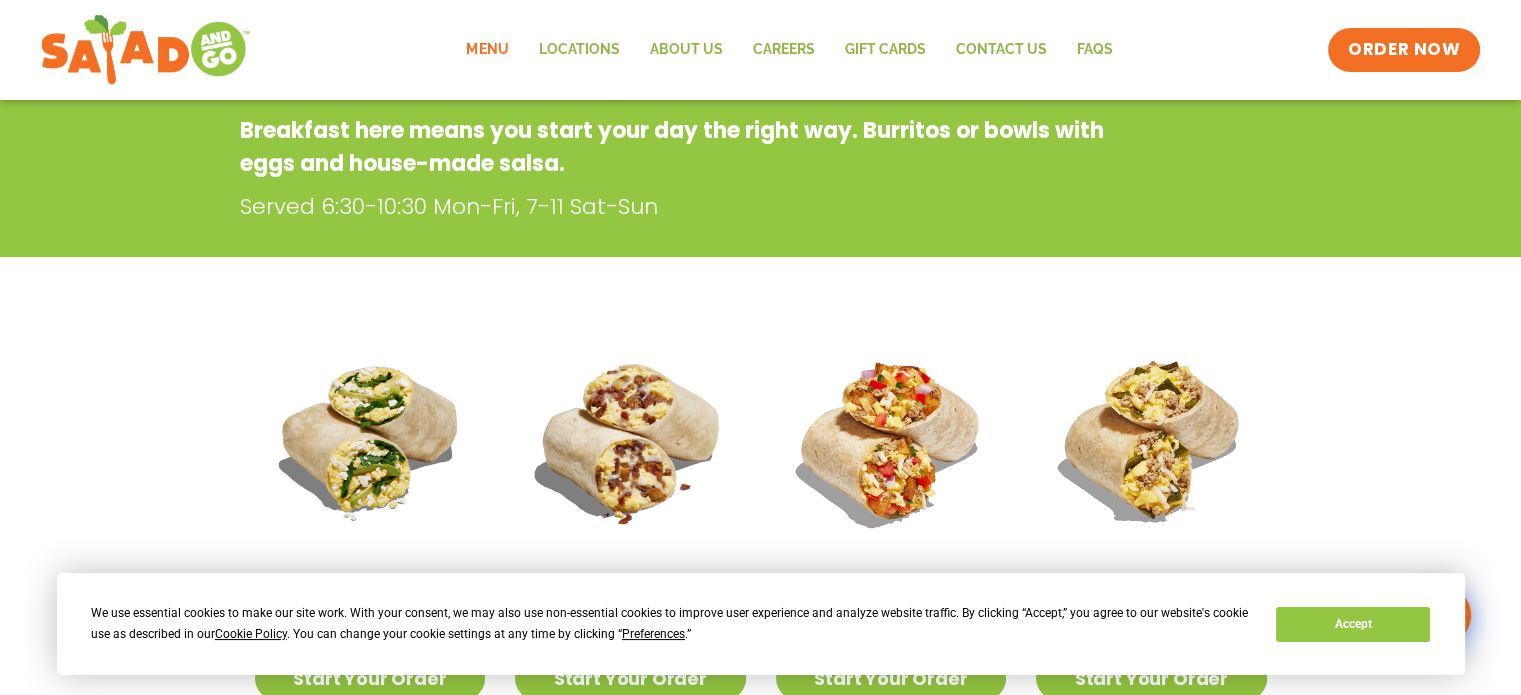scroll, scrollTop: 0, scrollLeft: 0, axis: both 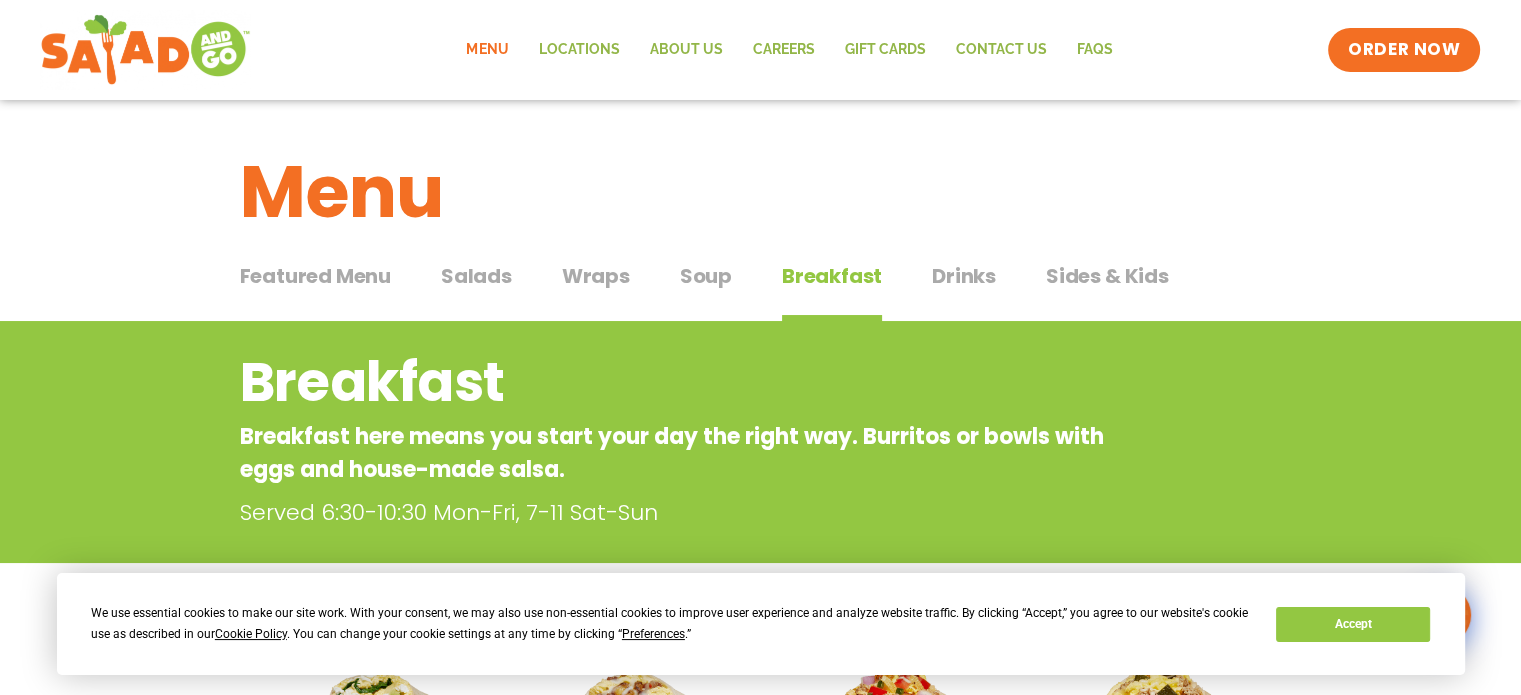 click on "Drinks   Drinks" at bounding box center [964, 291] 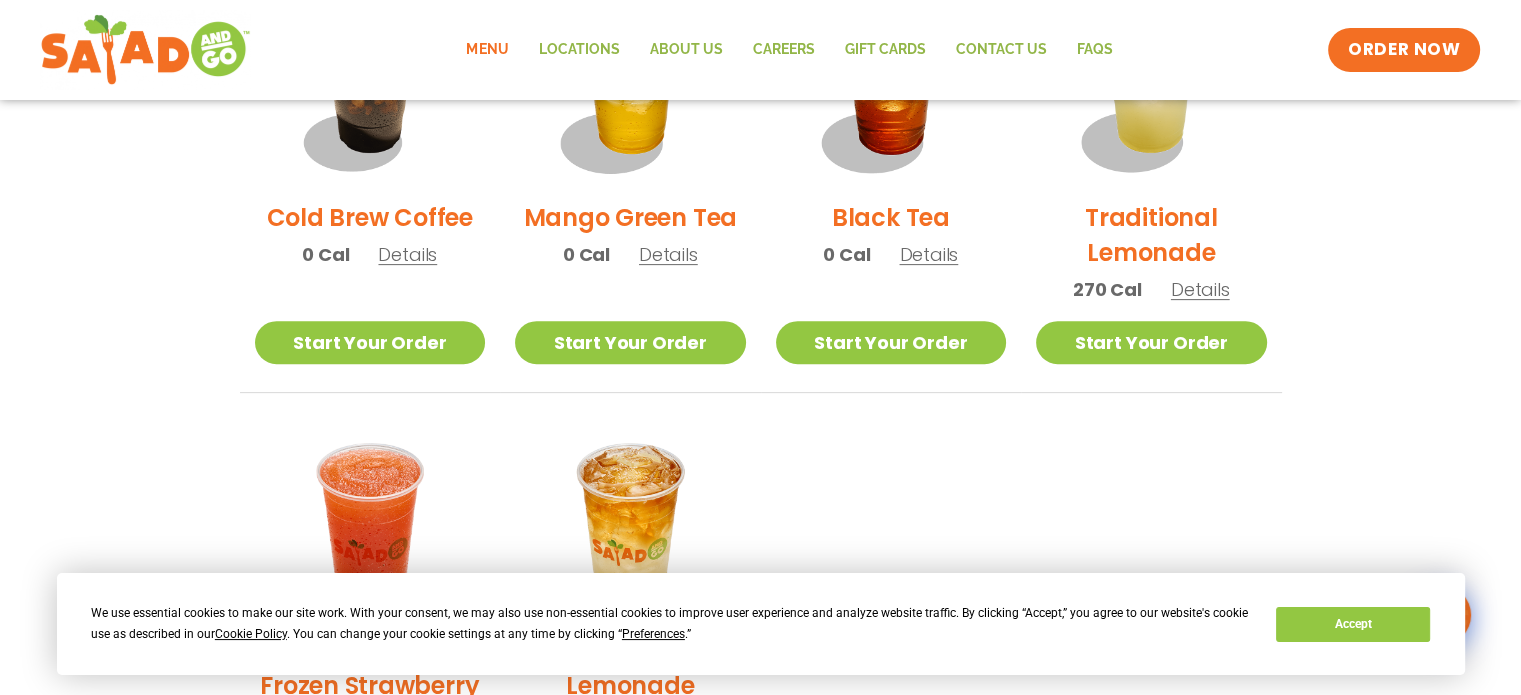 scroll, scrollTop: 0, scrollLeft: 0, axis: both 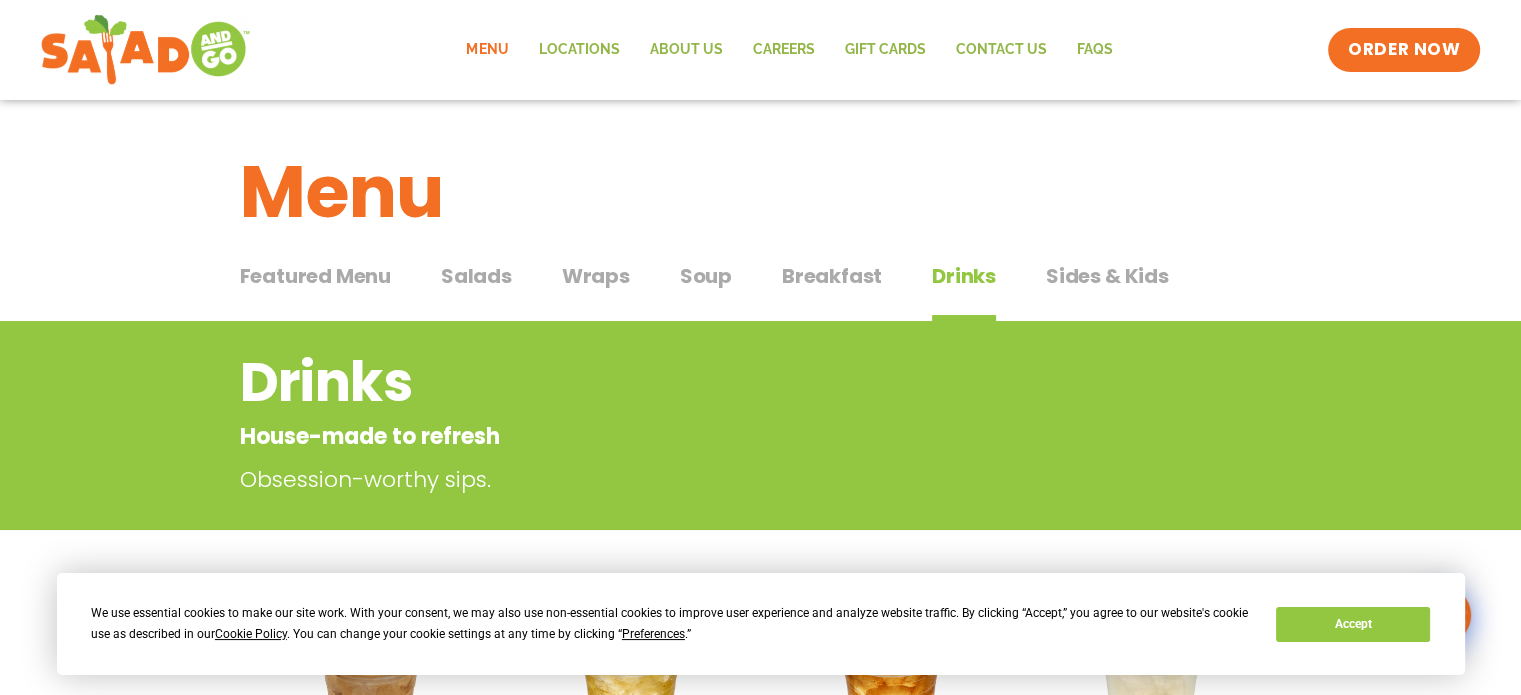 click on "Sides & Kids" at bounding box center (1107, 276) 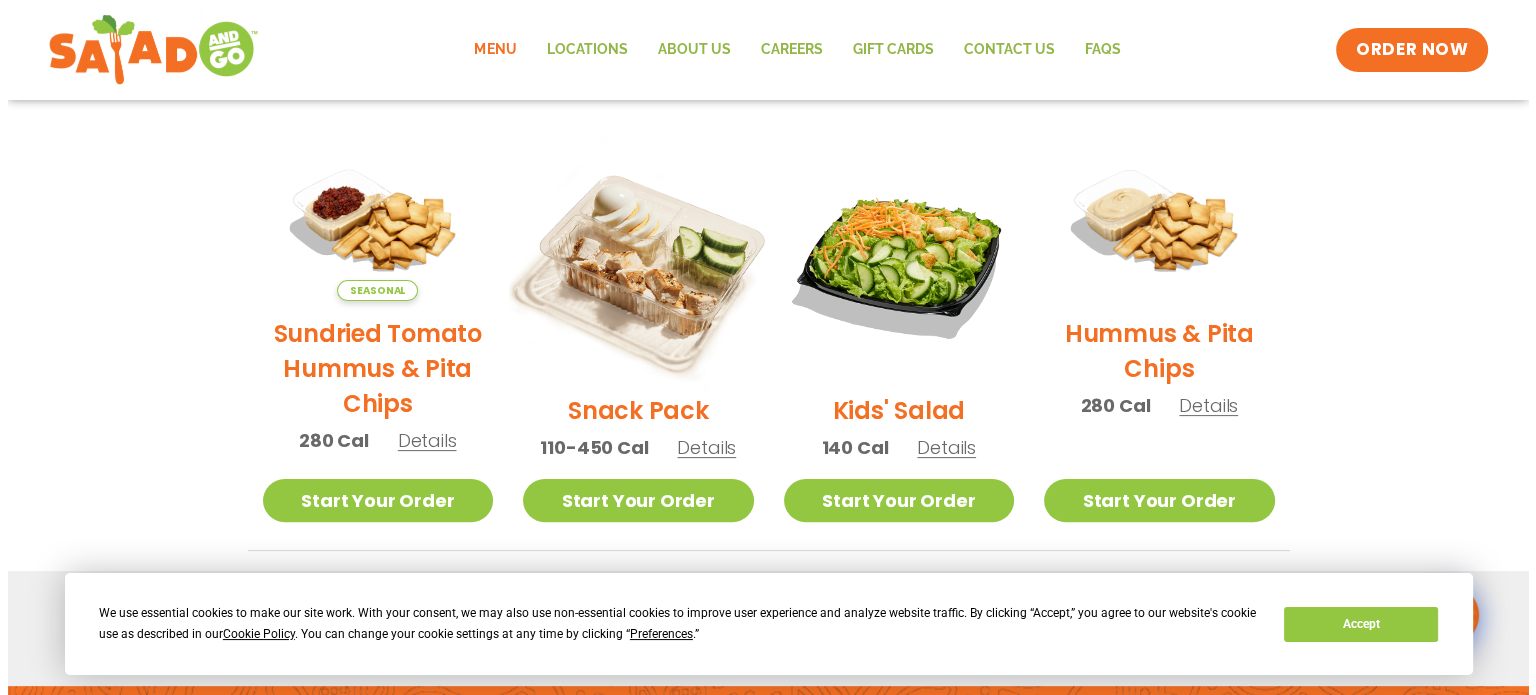 scroll, scrollTop: 448, scrollLeft: 0, axis: vertical 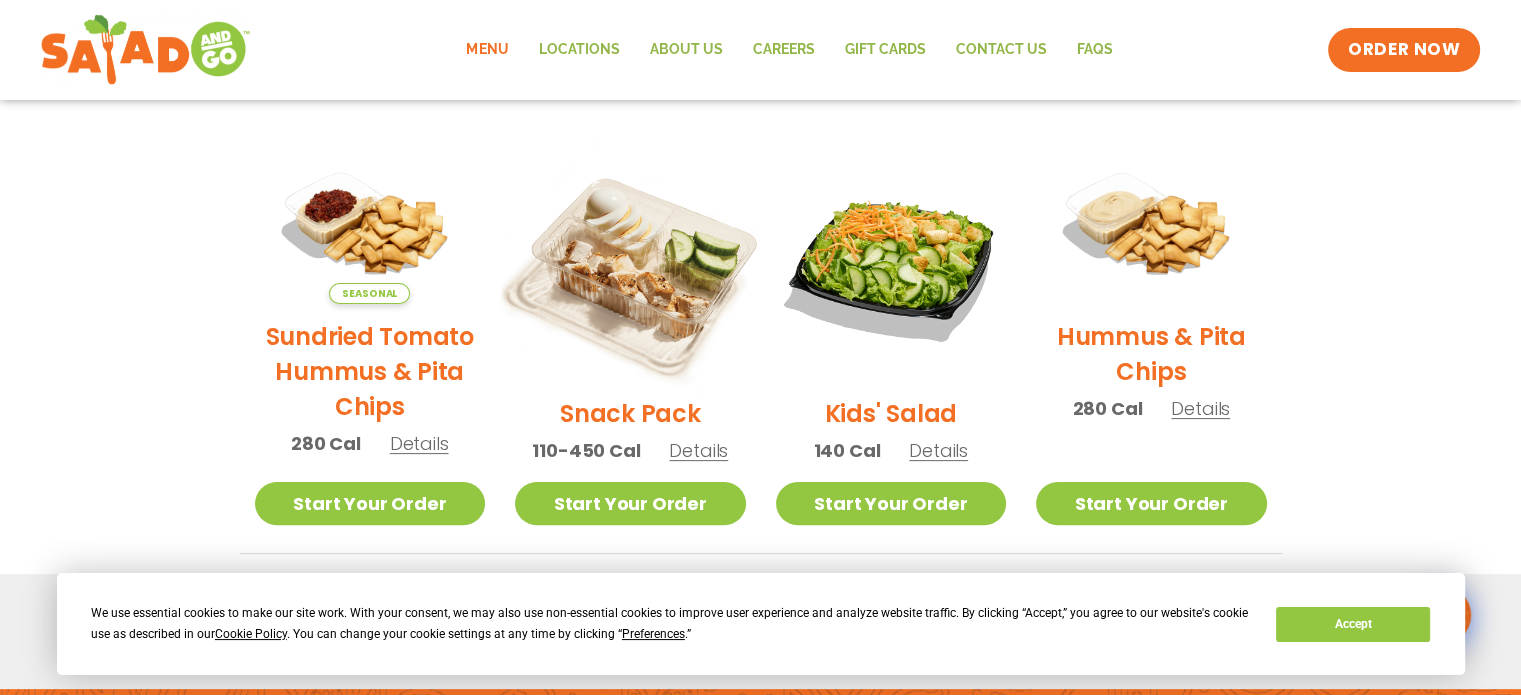 click at bounding box center (630, 265) 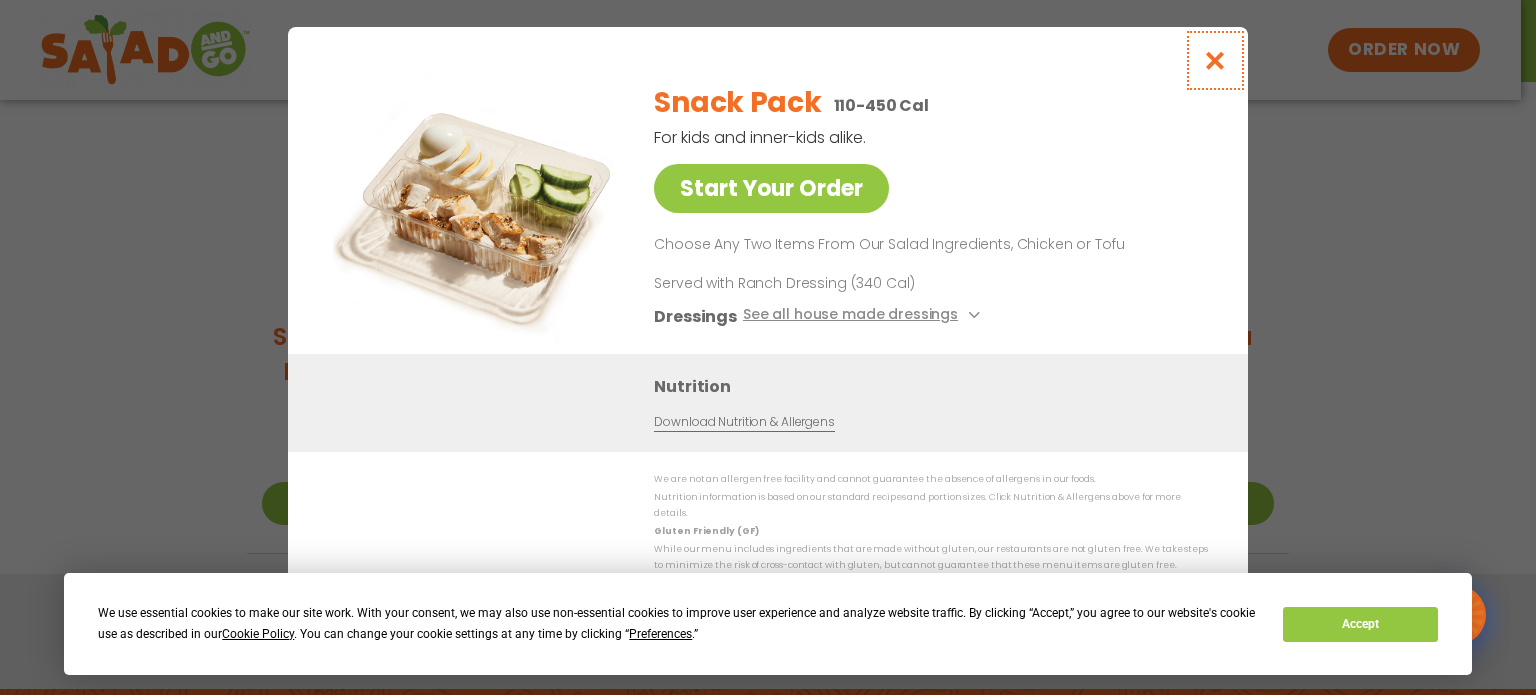 click at bounding box center [1215, 60] 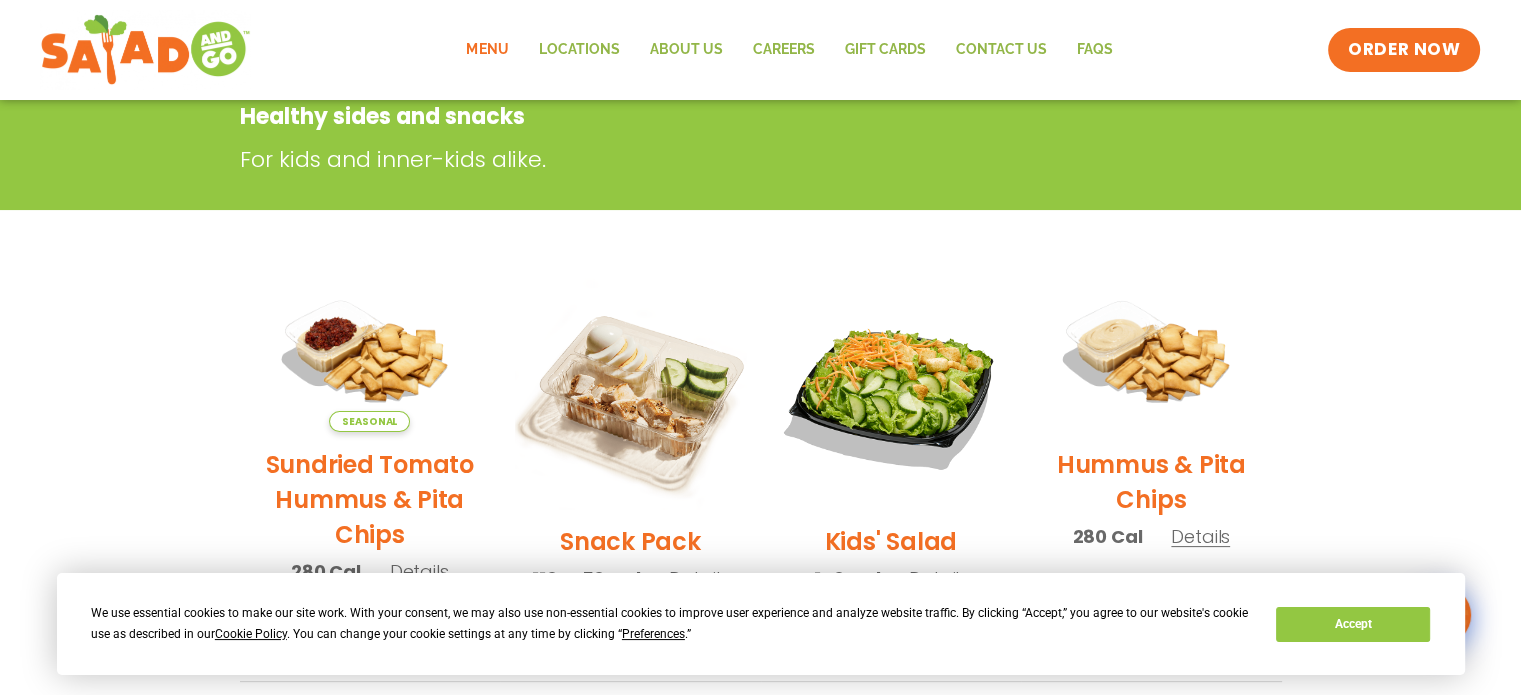 scroll, scrollTop: 0, scrollLeft: 0, axis: both 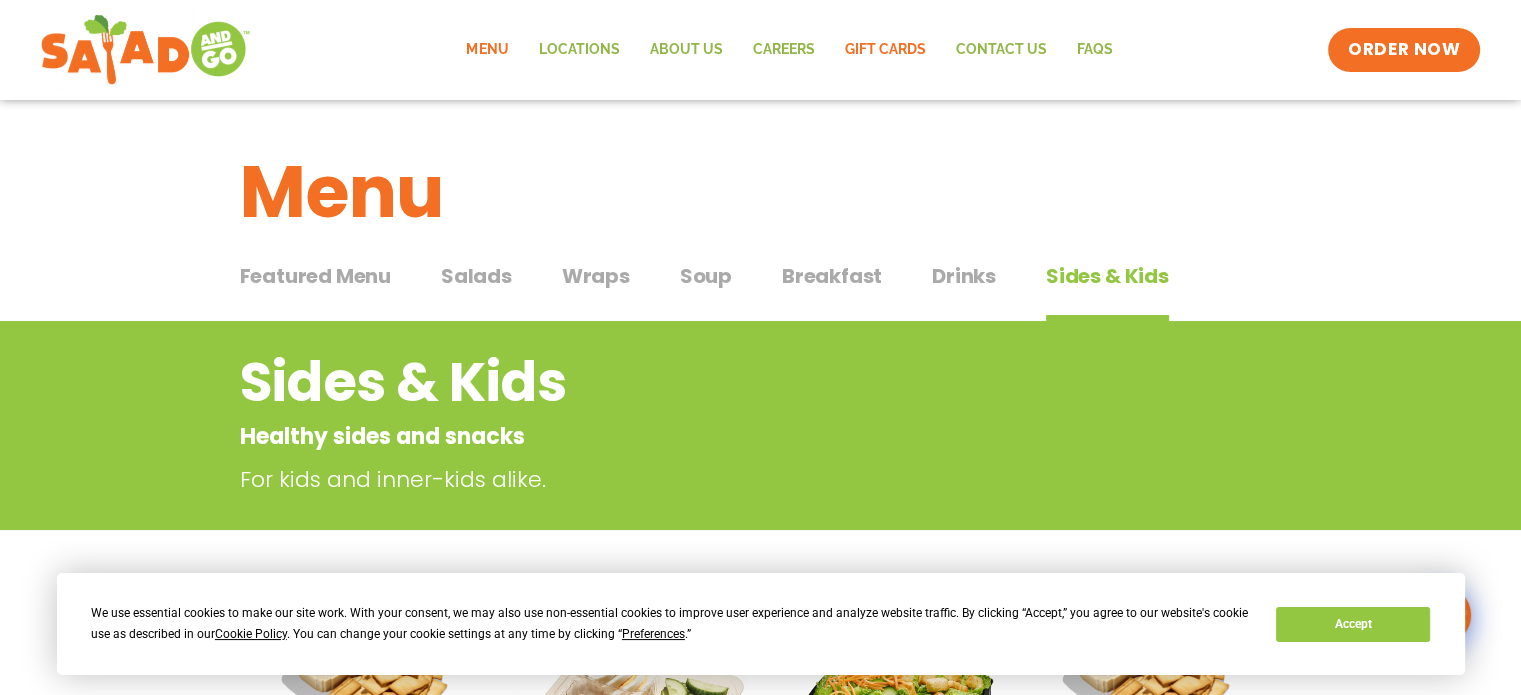 click on "GIFT CARDS" 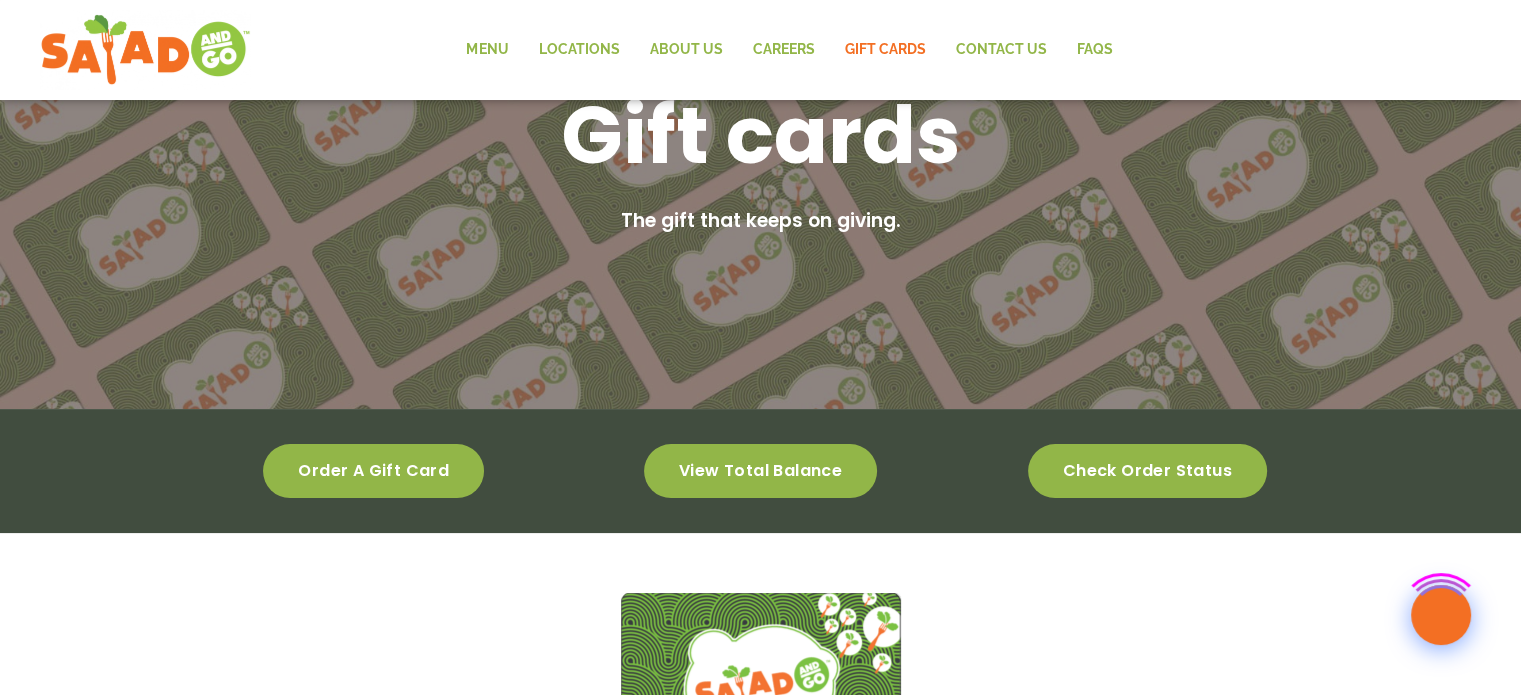 scroll, scrollTop: 0, scrollLeft: 0, axis: both 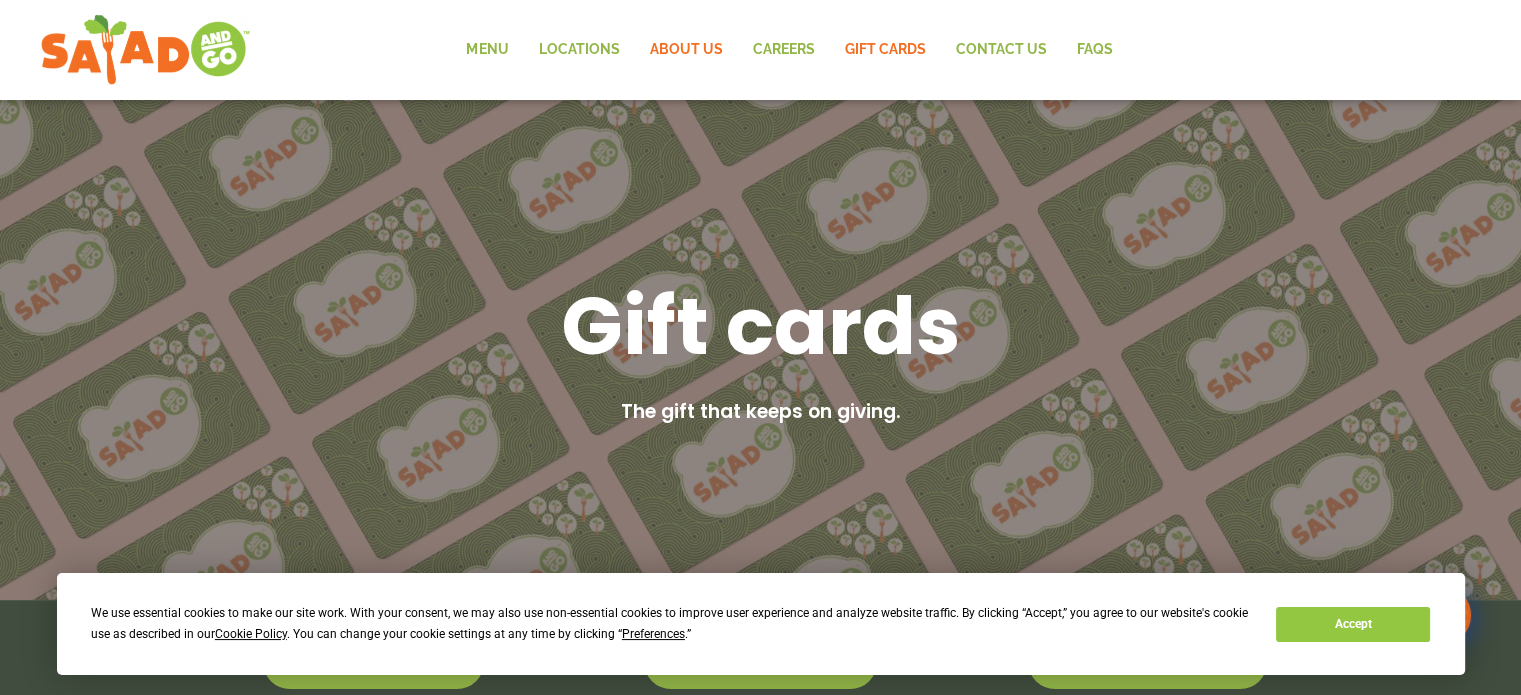 click on "About Us" 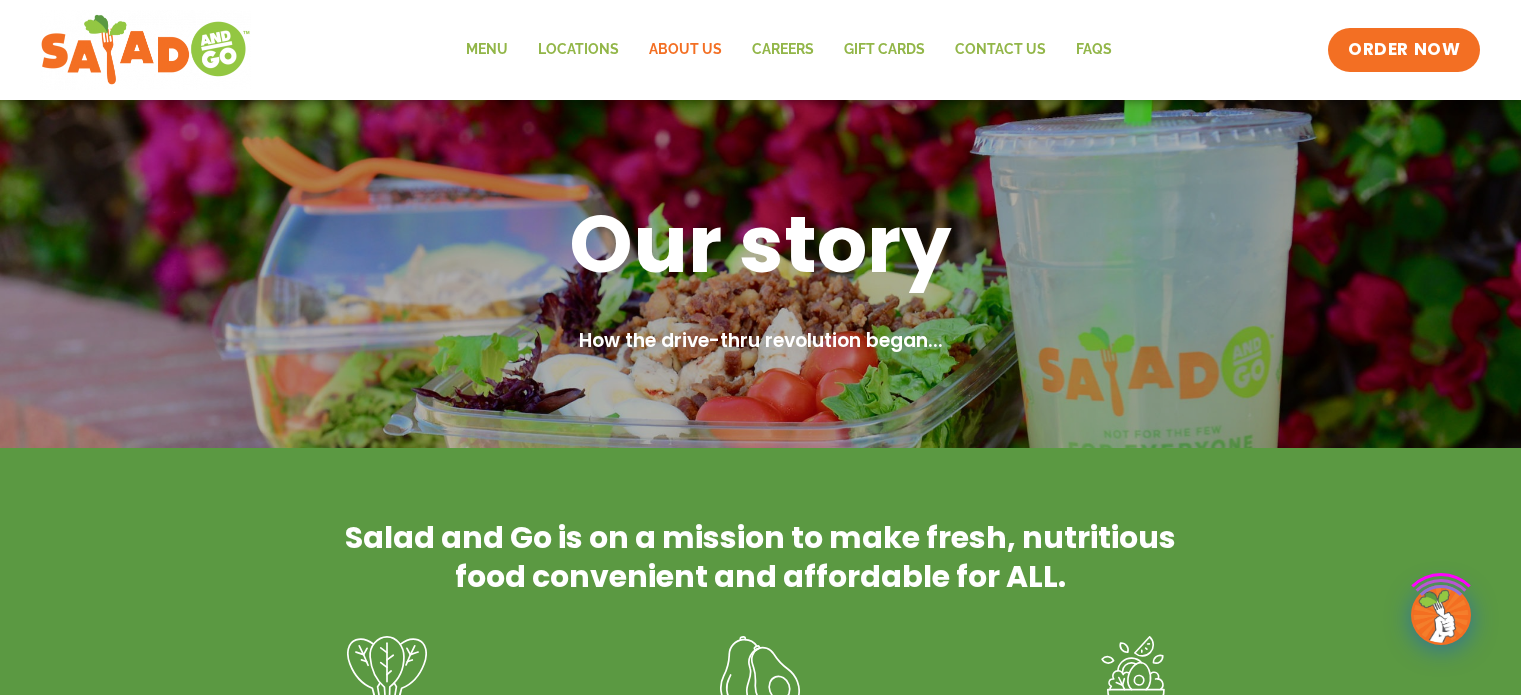 scroll, scrollTop: 0, scrollLeft: 0, axis: both 